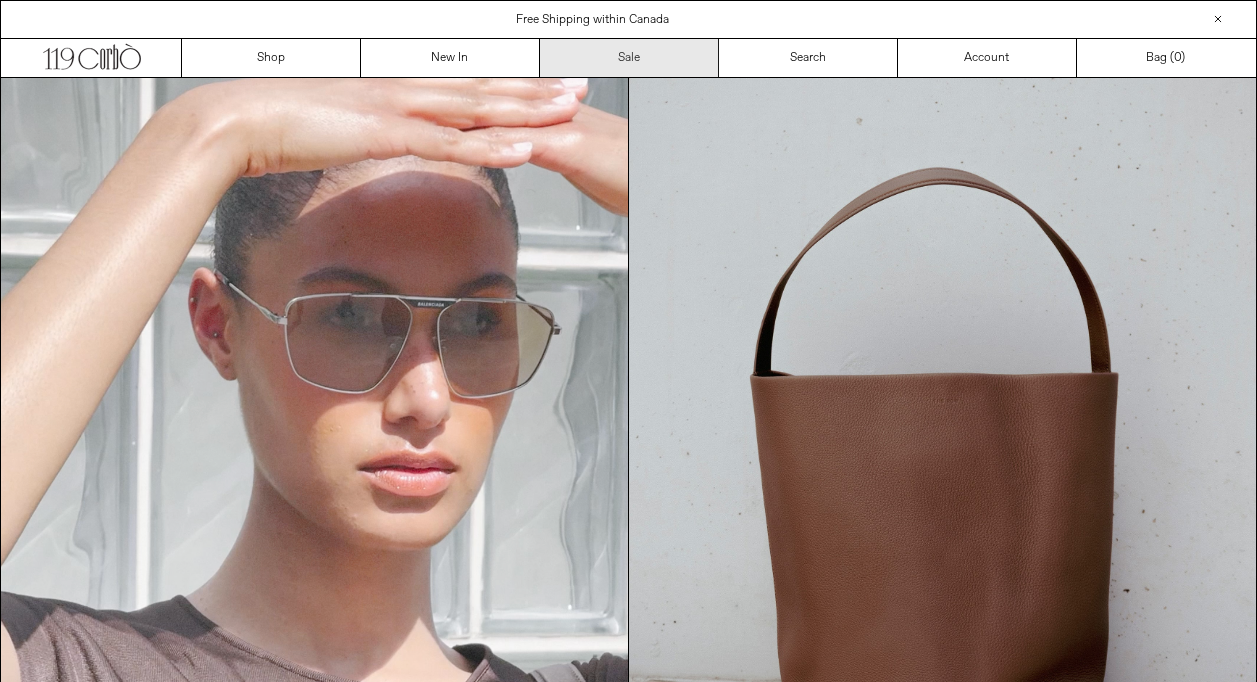 scroll, scrollTop: 0, scrollLeft: 0, axis: both 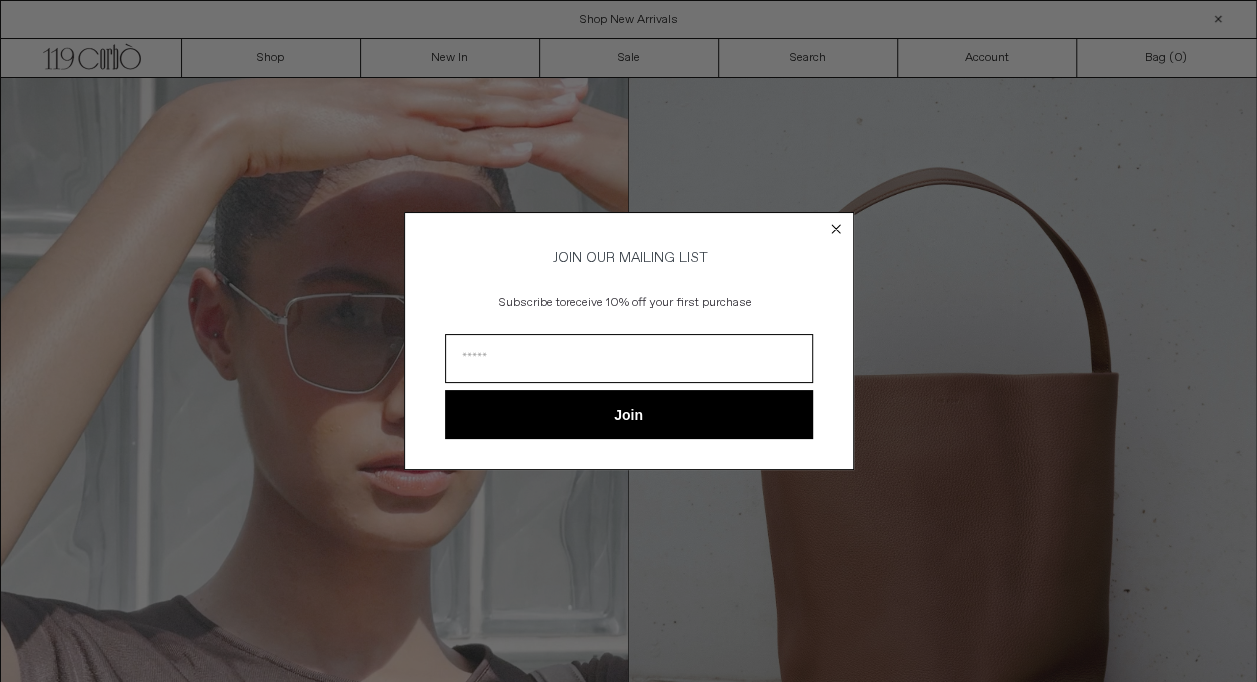 click on "Close dialog   JOIN OUR MAILING LIST Subscribe to  receive 10% off your first purchase Join ******" at bounding box center (628, 341) 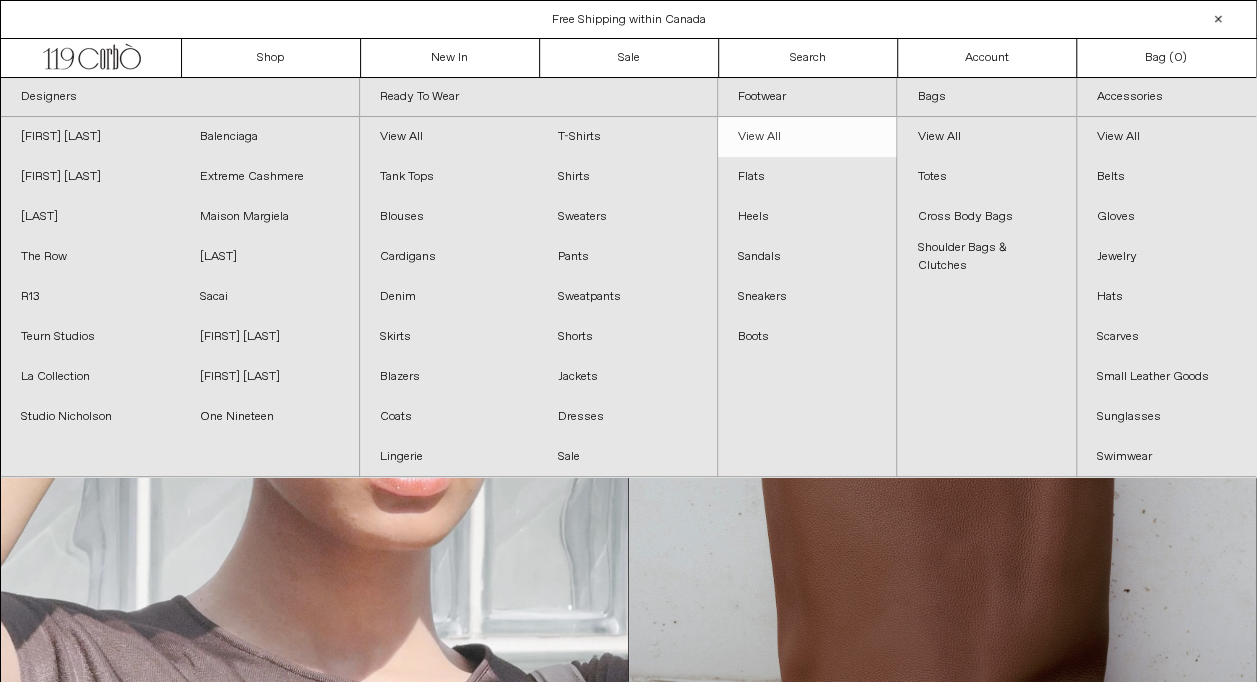 click on "View All" at bounding box center (807, 137) 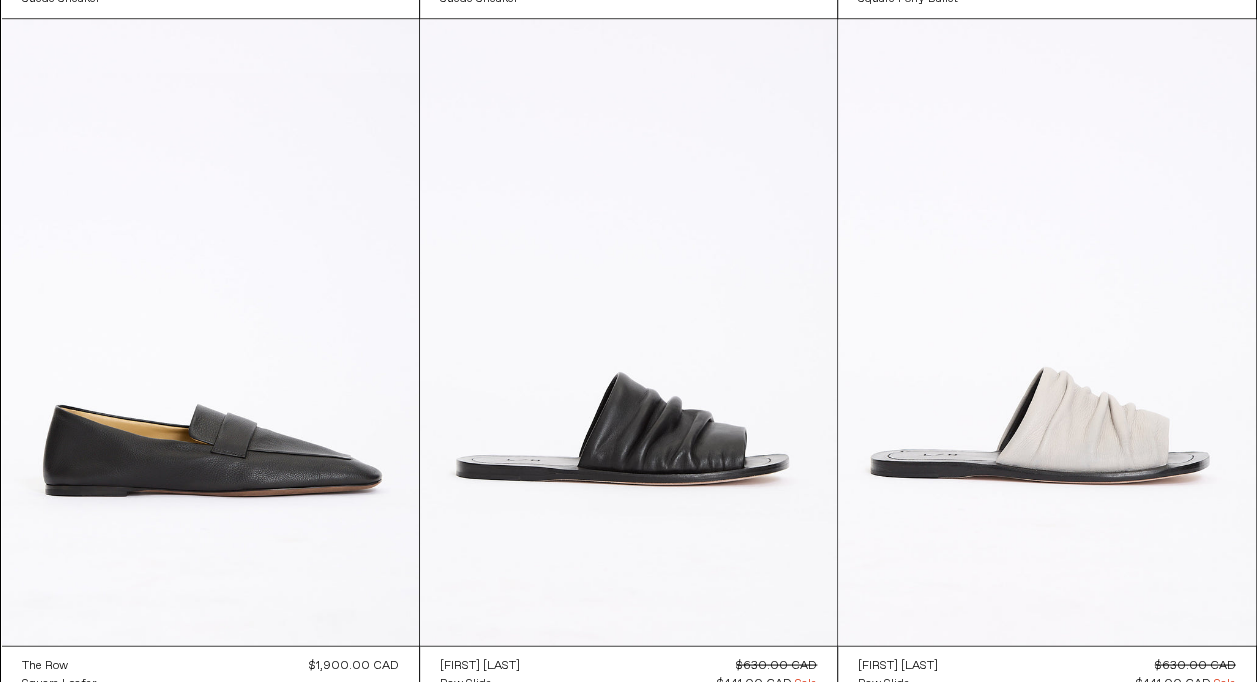 scroll, scrollTop: 1833, scrollLeft: 0, axis: vertical 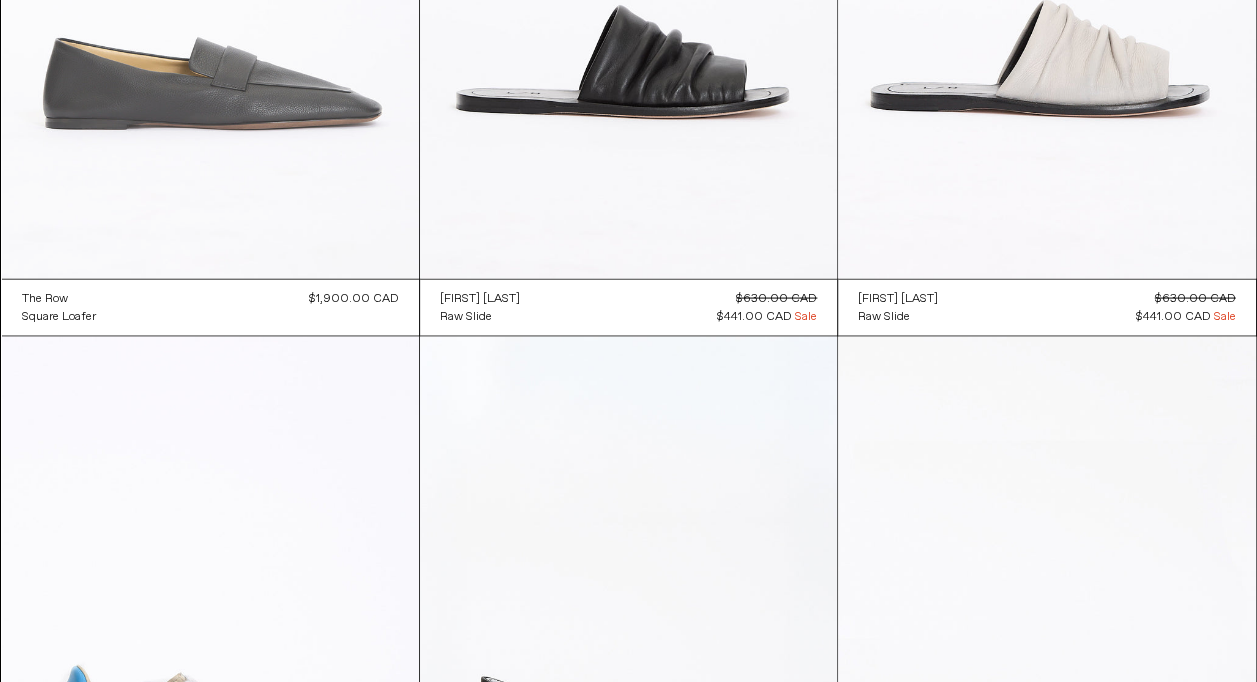click at bounding box center [210, -35] 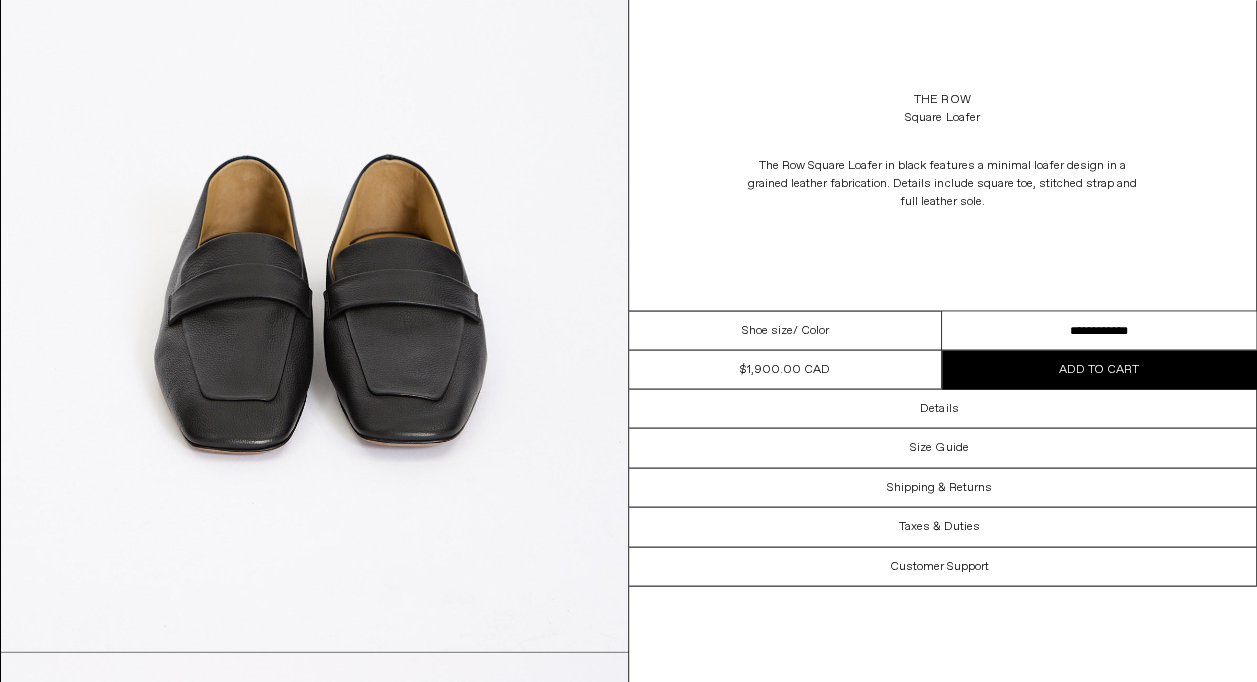 scroll, scrollTop: 1833, scrollLeft: 0, axis: vertical 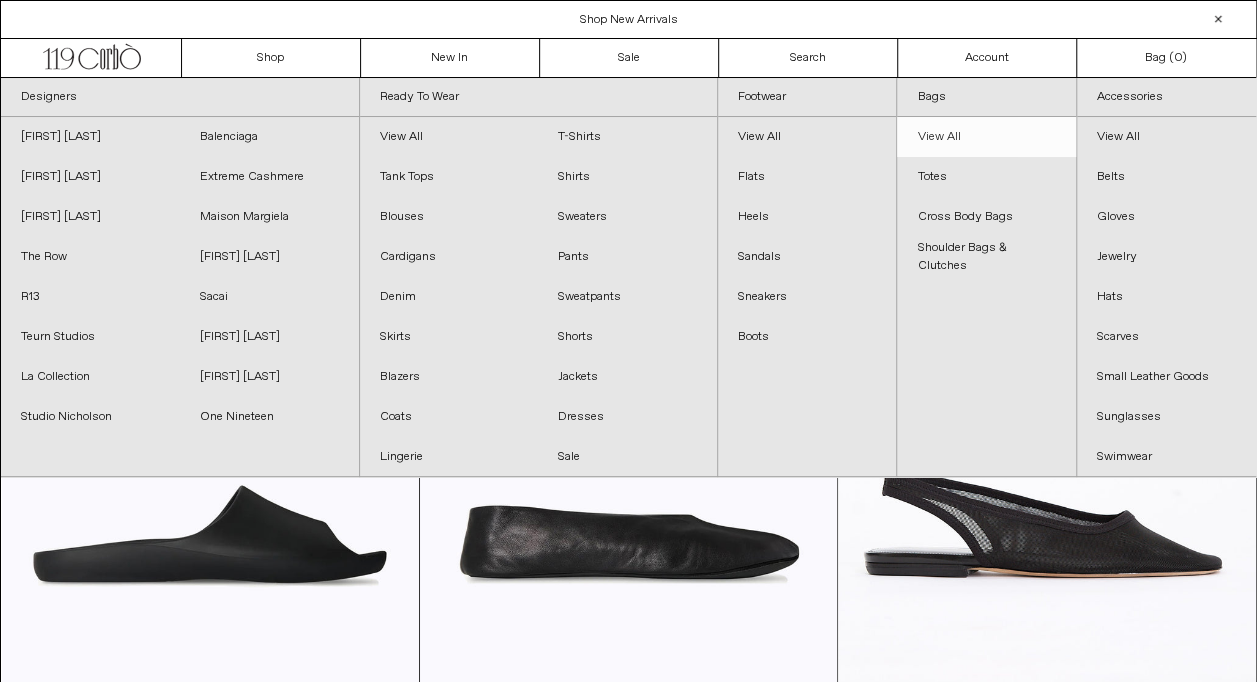 click on "View All" at bounding box center (986, 137) 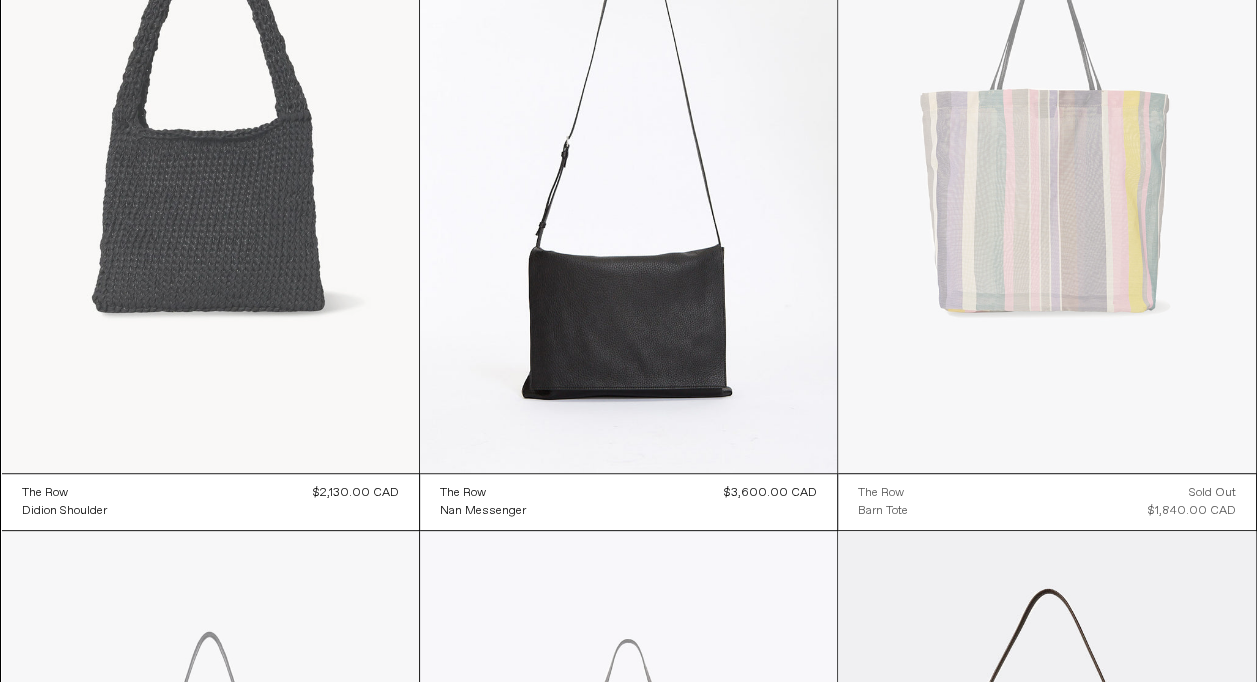scroll, scrollTop: 0, scrollLeft: 0, axis: both 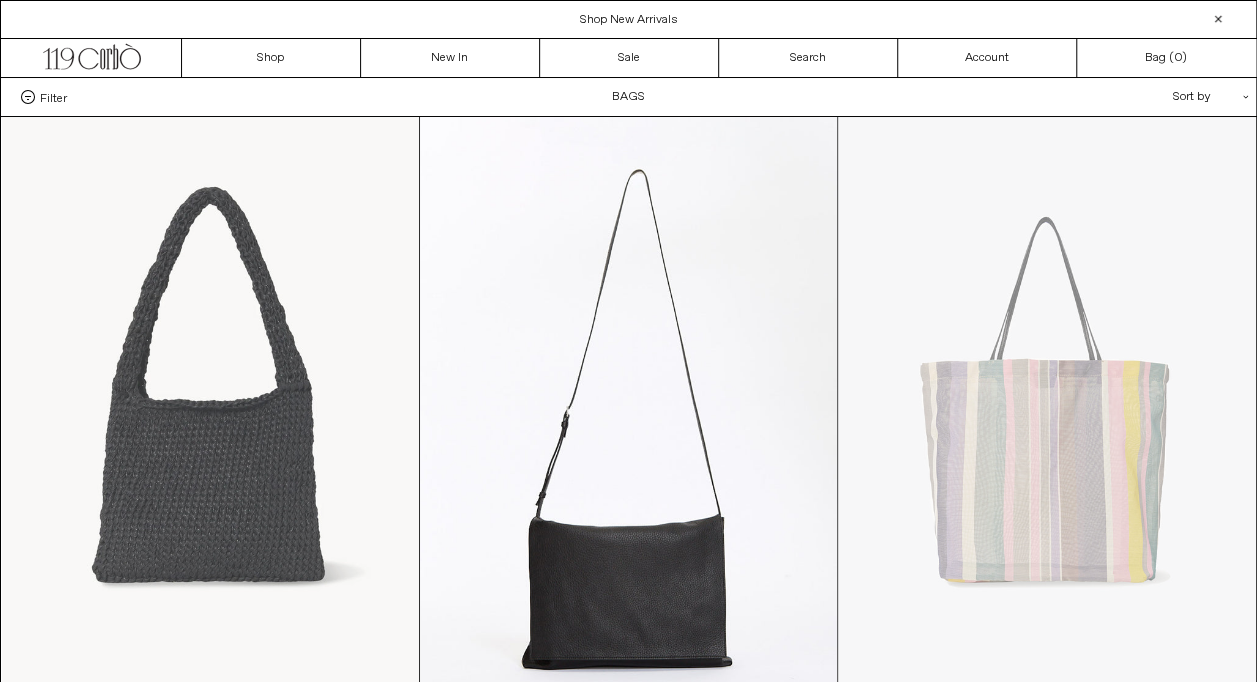 click at bounding box center (210, 430) 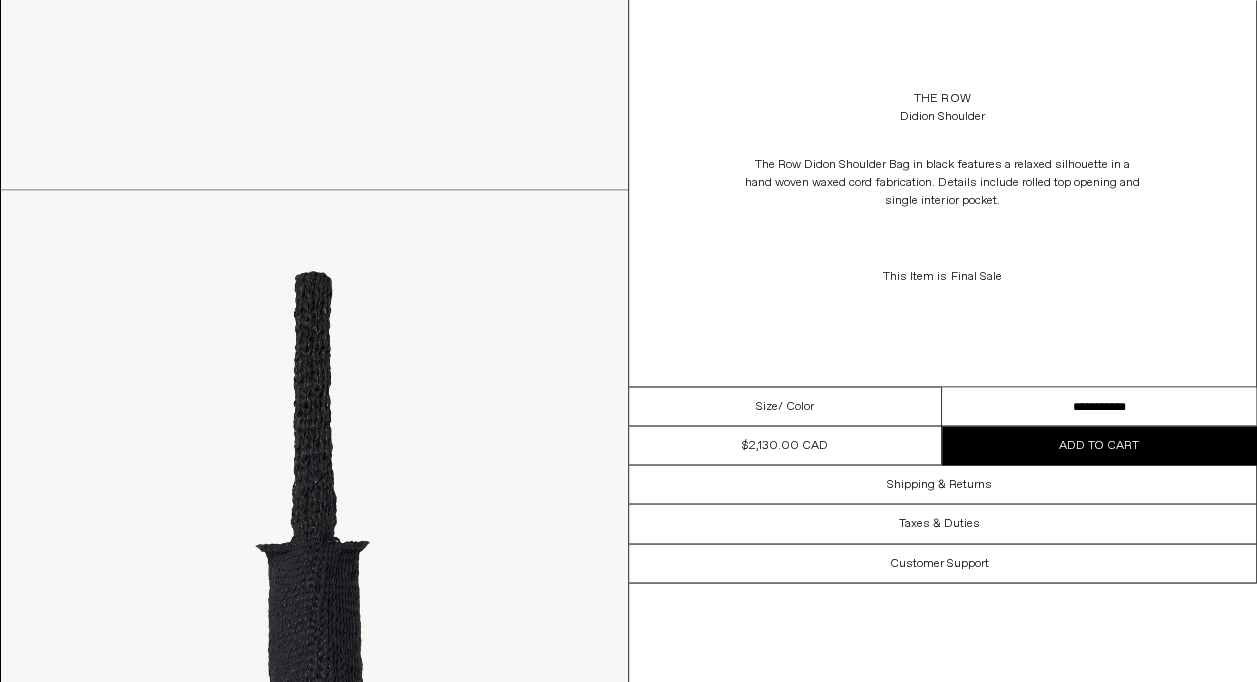 scroll, scrollTop: 1833, scrollLeft: 0, axis: vertical 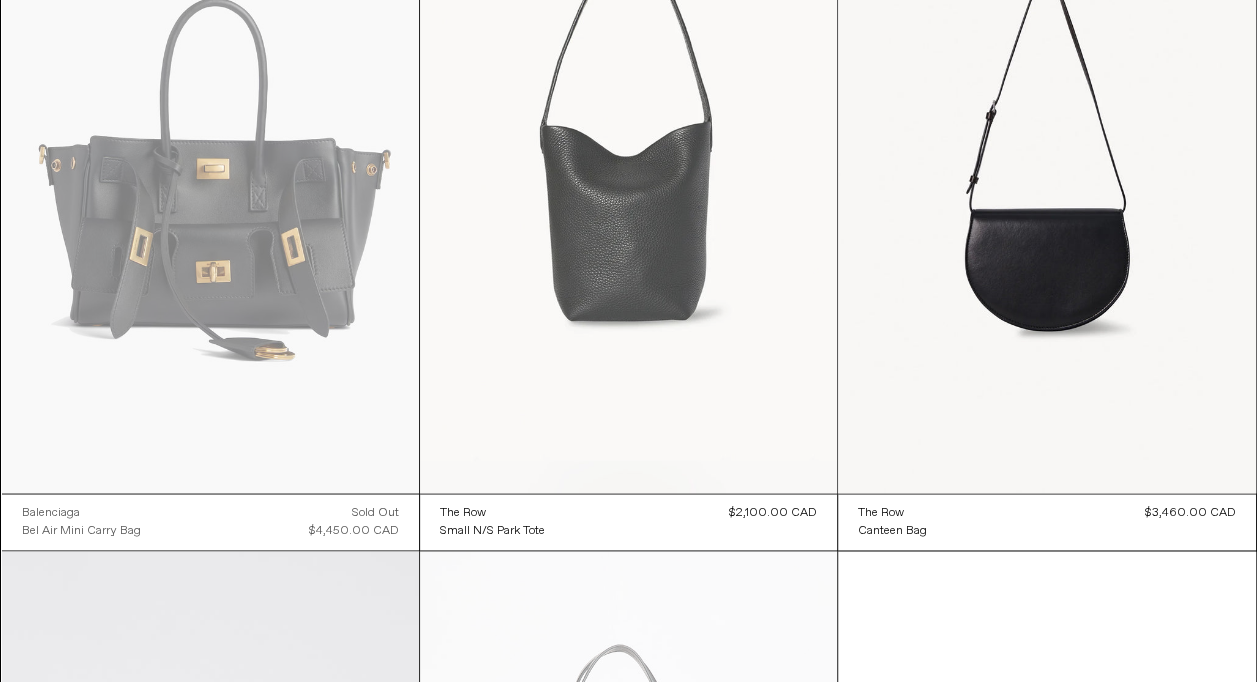 click at bounding box center (628, 180) 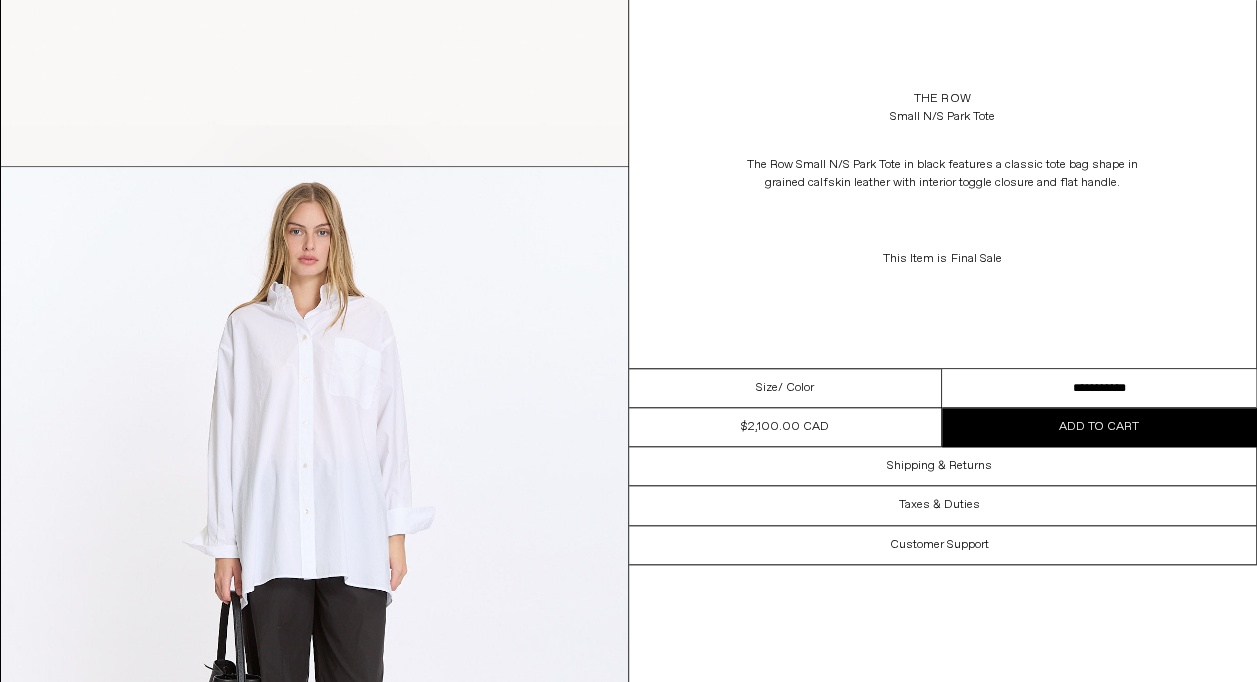 scroll, scrollTop: 1100, scrollLeft: 0, axis: vertical 